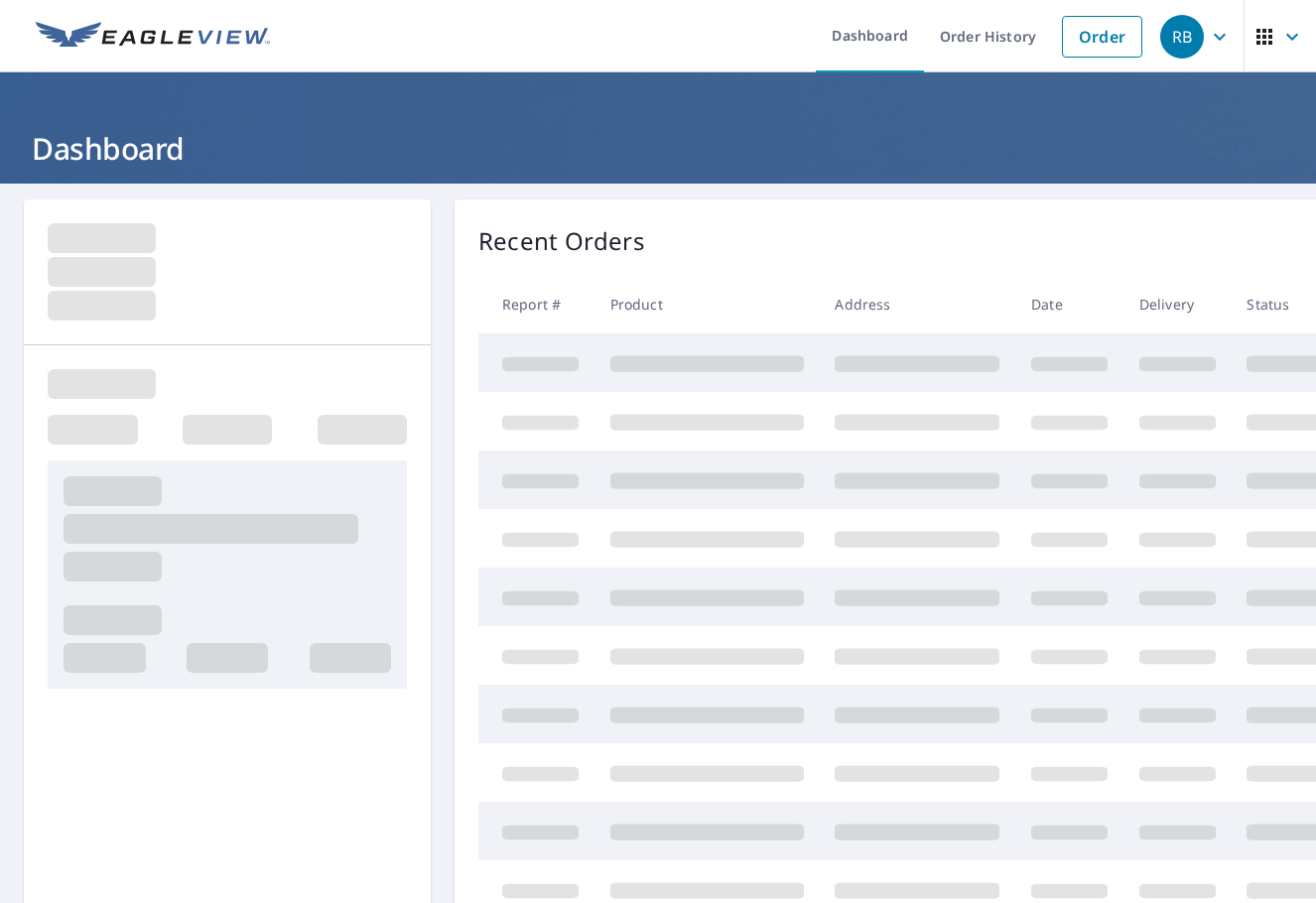 scroll, scrollTop: 0, scrollLeft: 0, axis: both 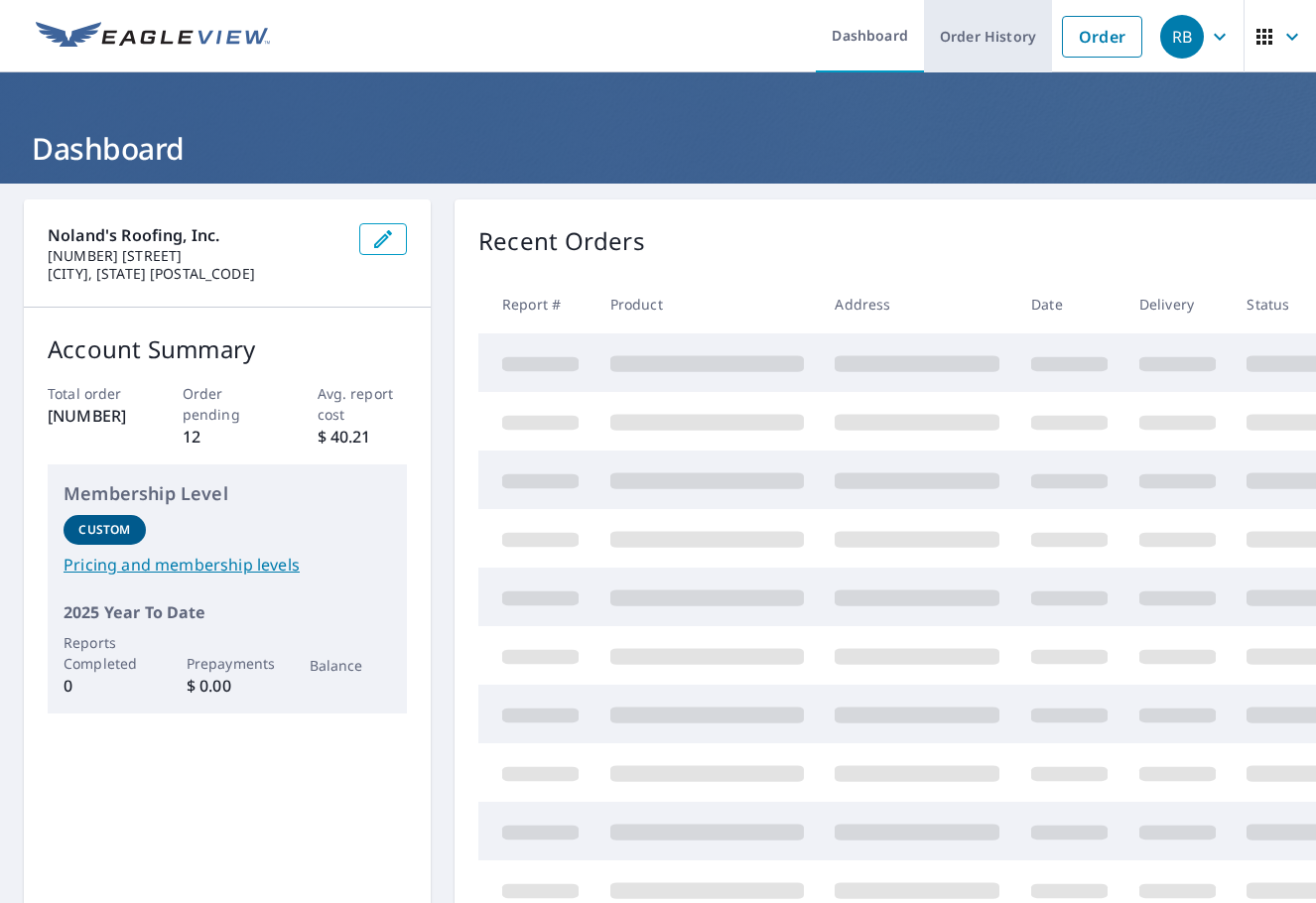 click on "Order History" at bounding box center [987, 36] 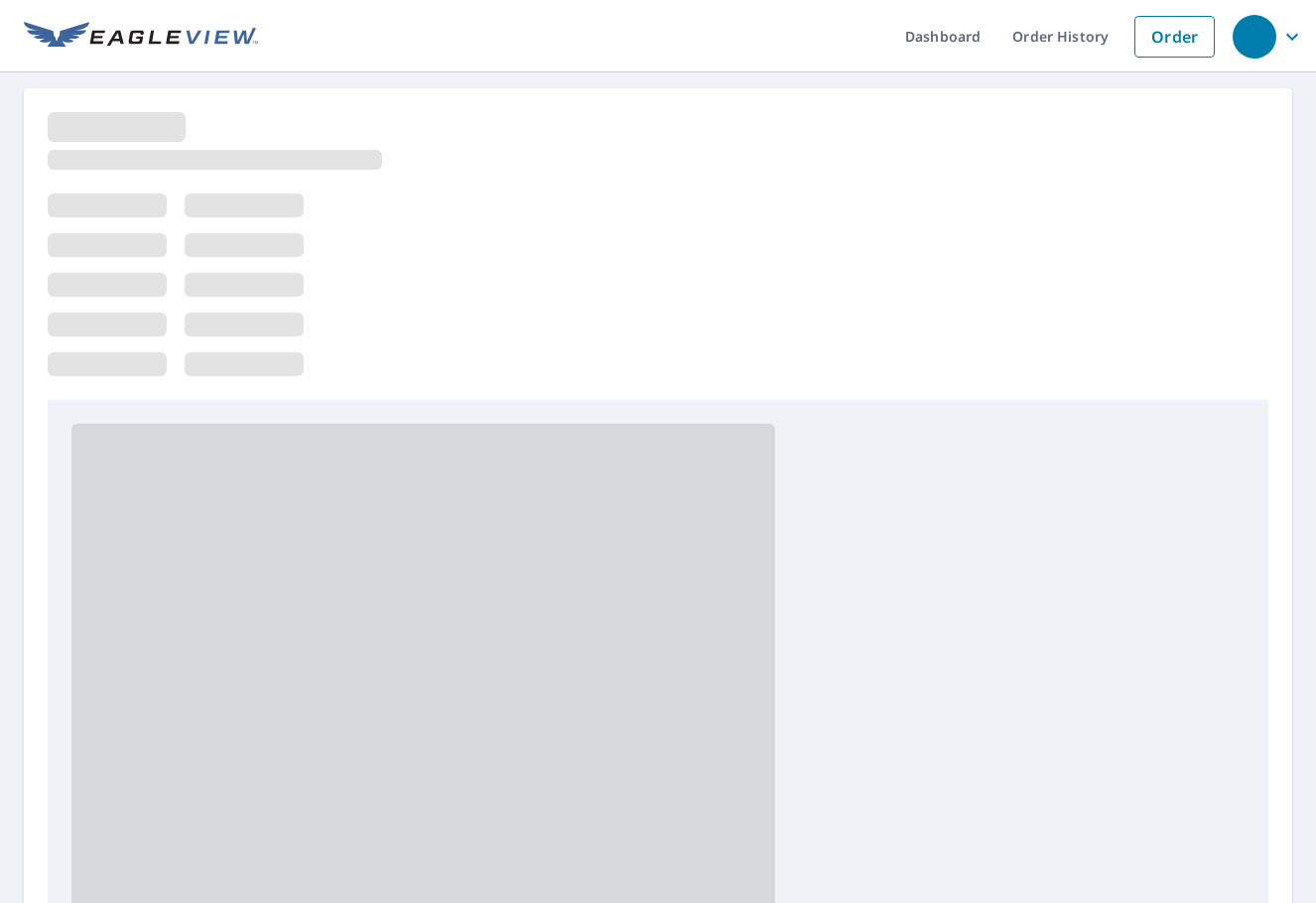 scroll, scrollTop: 0, scrollLeft: 0, axis: both 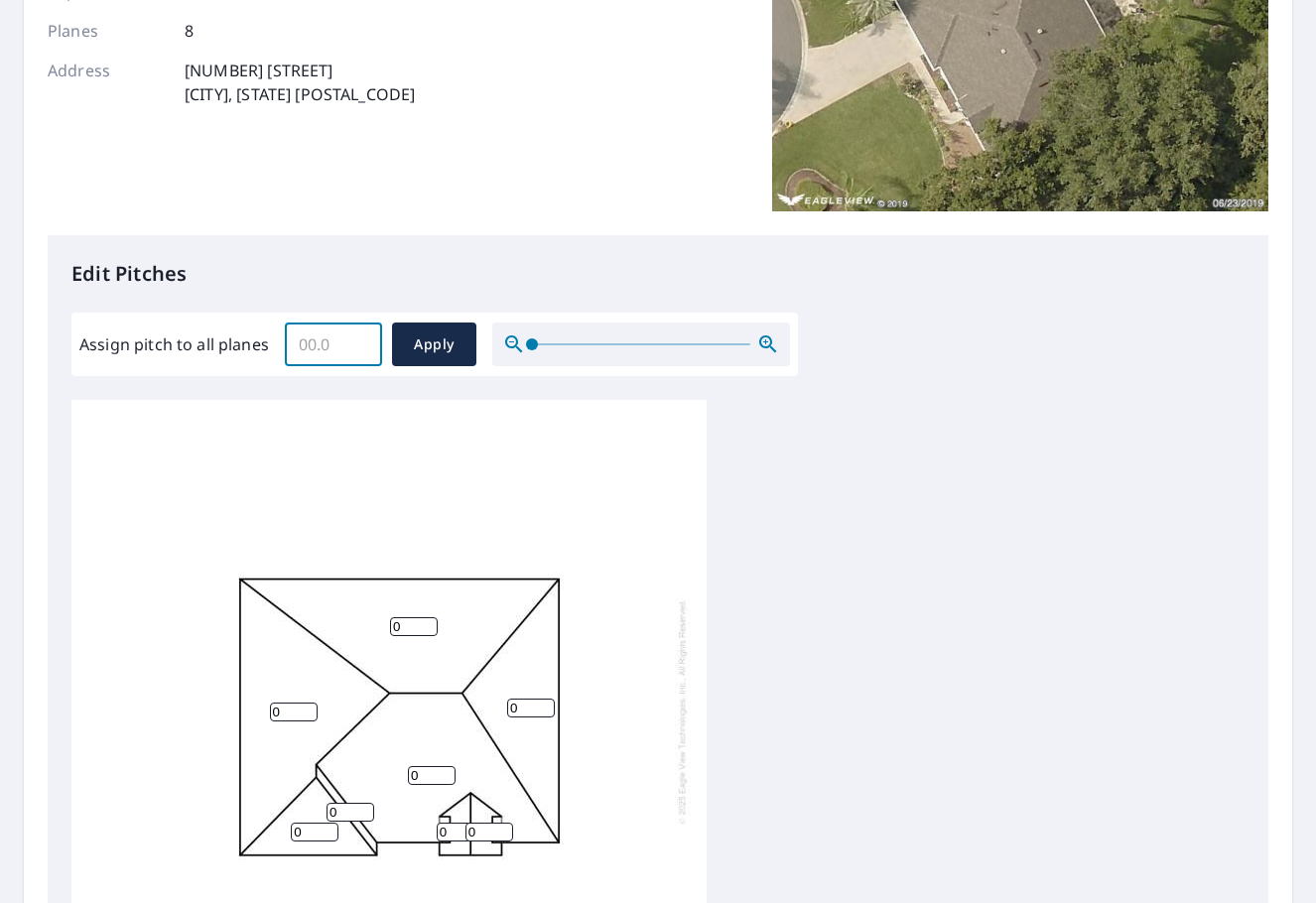 click on "Assign pitch to all planes" at bounding box center (333, 344) 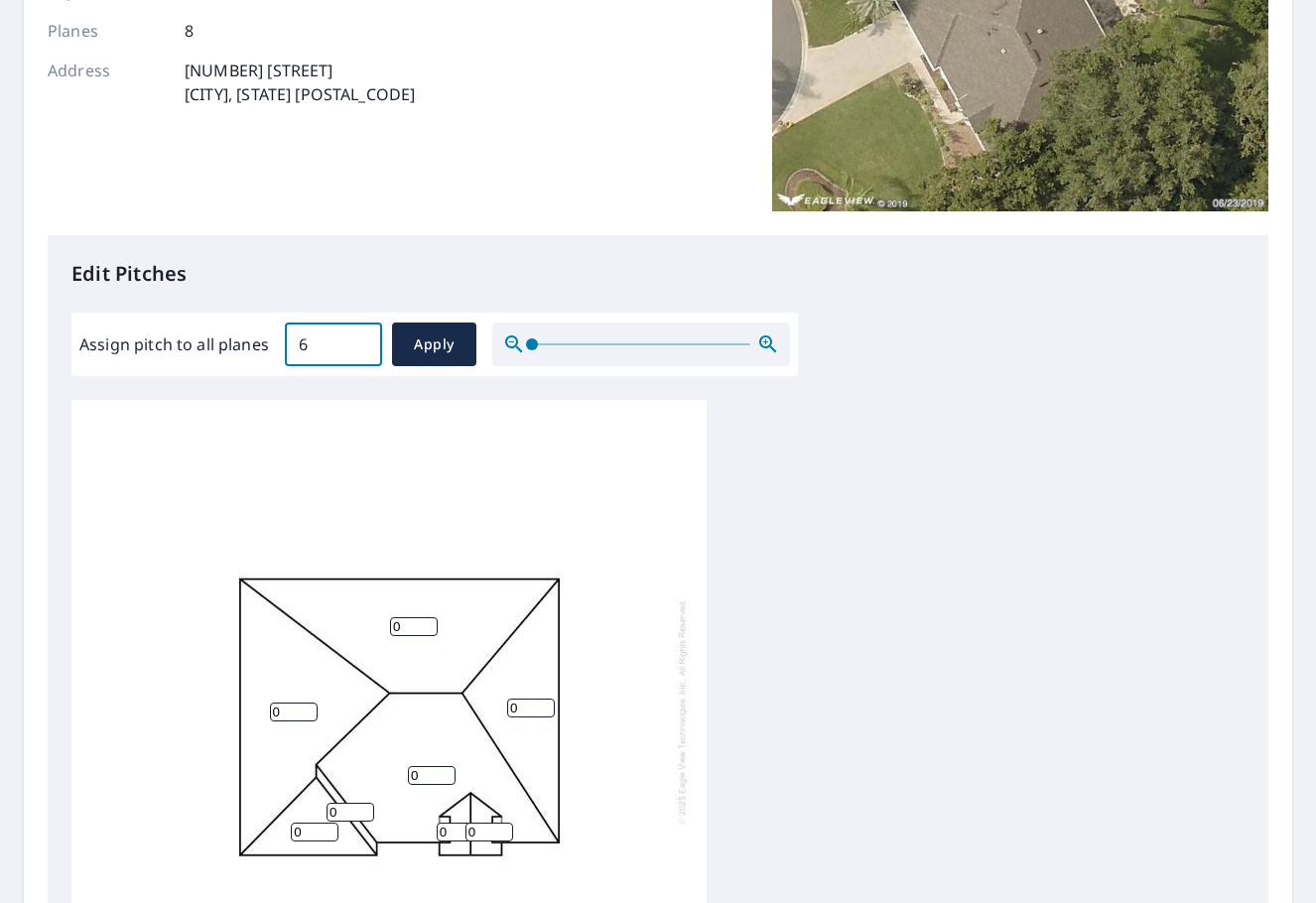 type on "6" 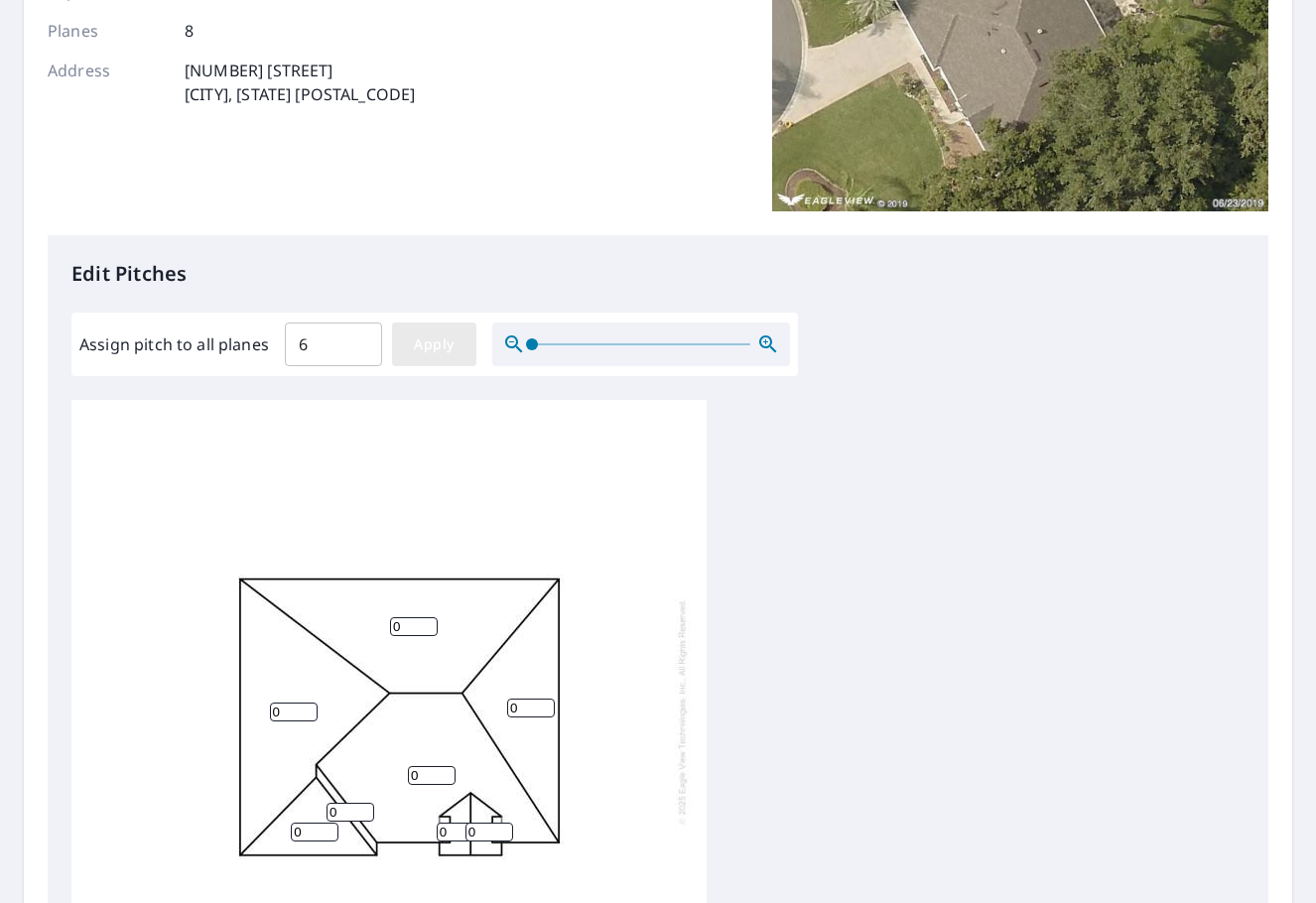 click on "Apply" at bounding box center [434, 344] 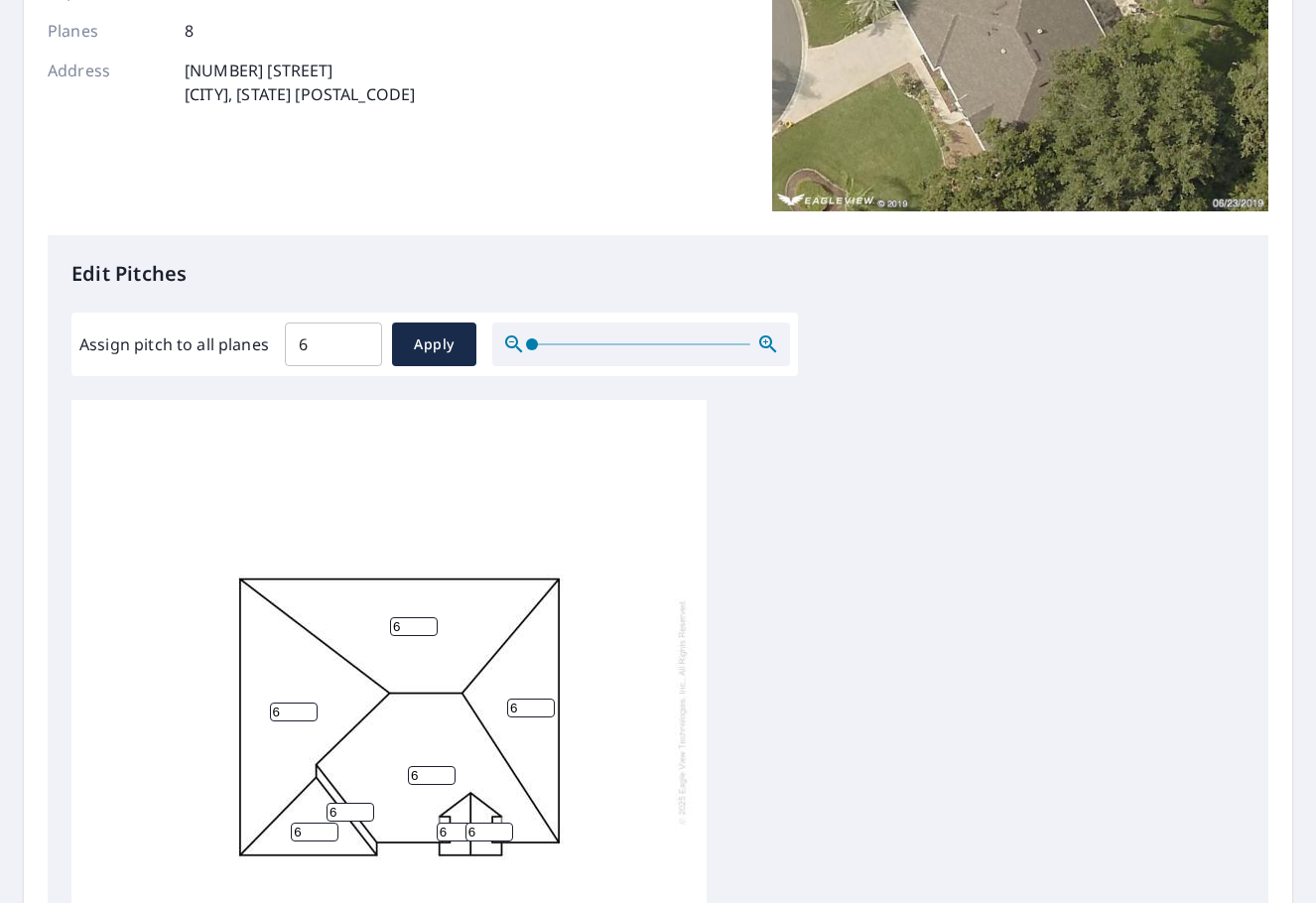 click on "6" at bounding box center [461, 832] 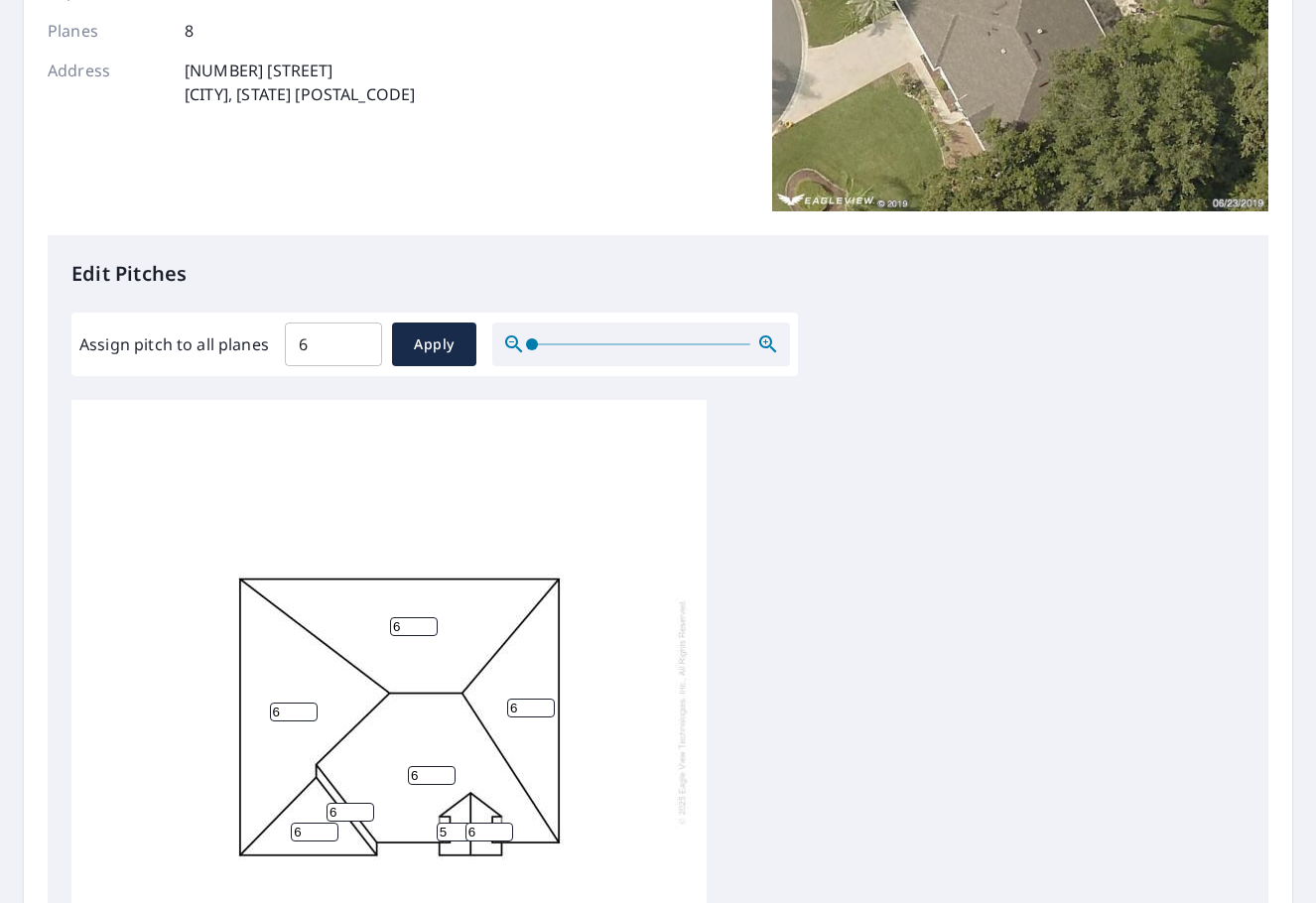 type on "5" 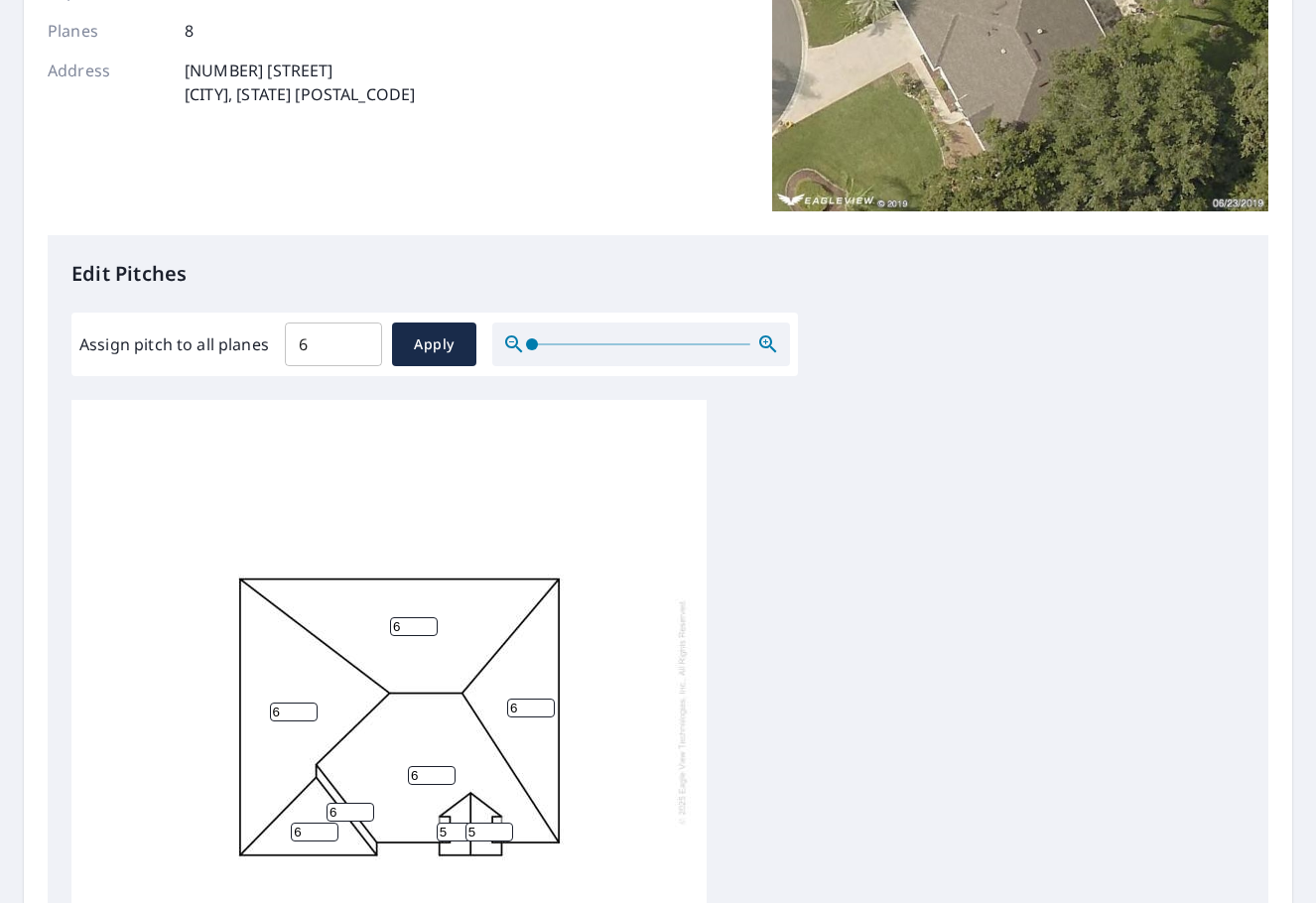 type on "5" 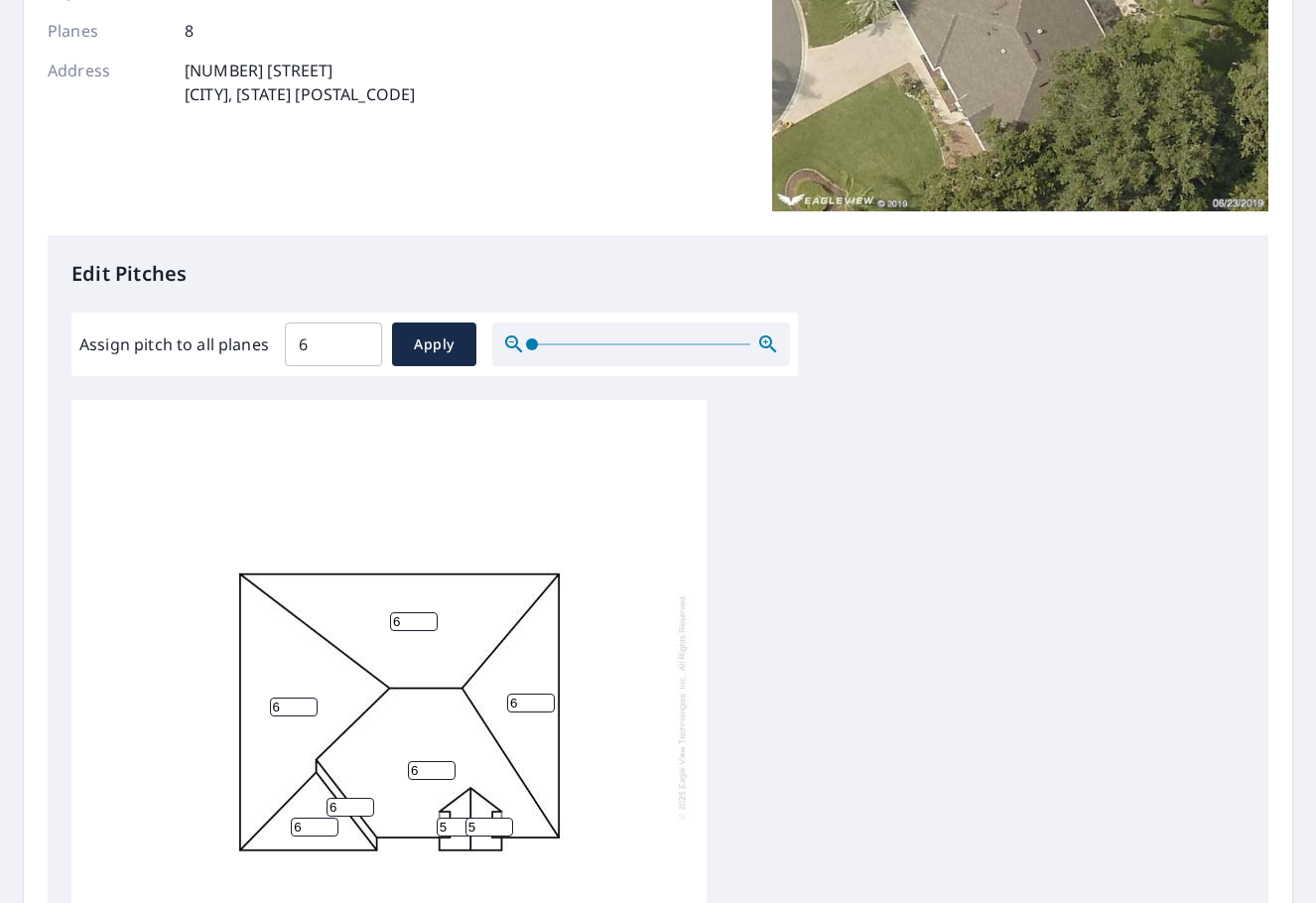 scroll, scrollTop: 20, scrollLeft: 0, axis: vertical 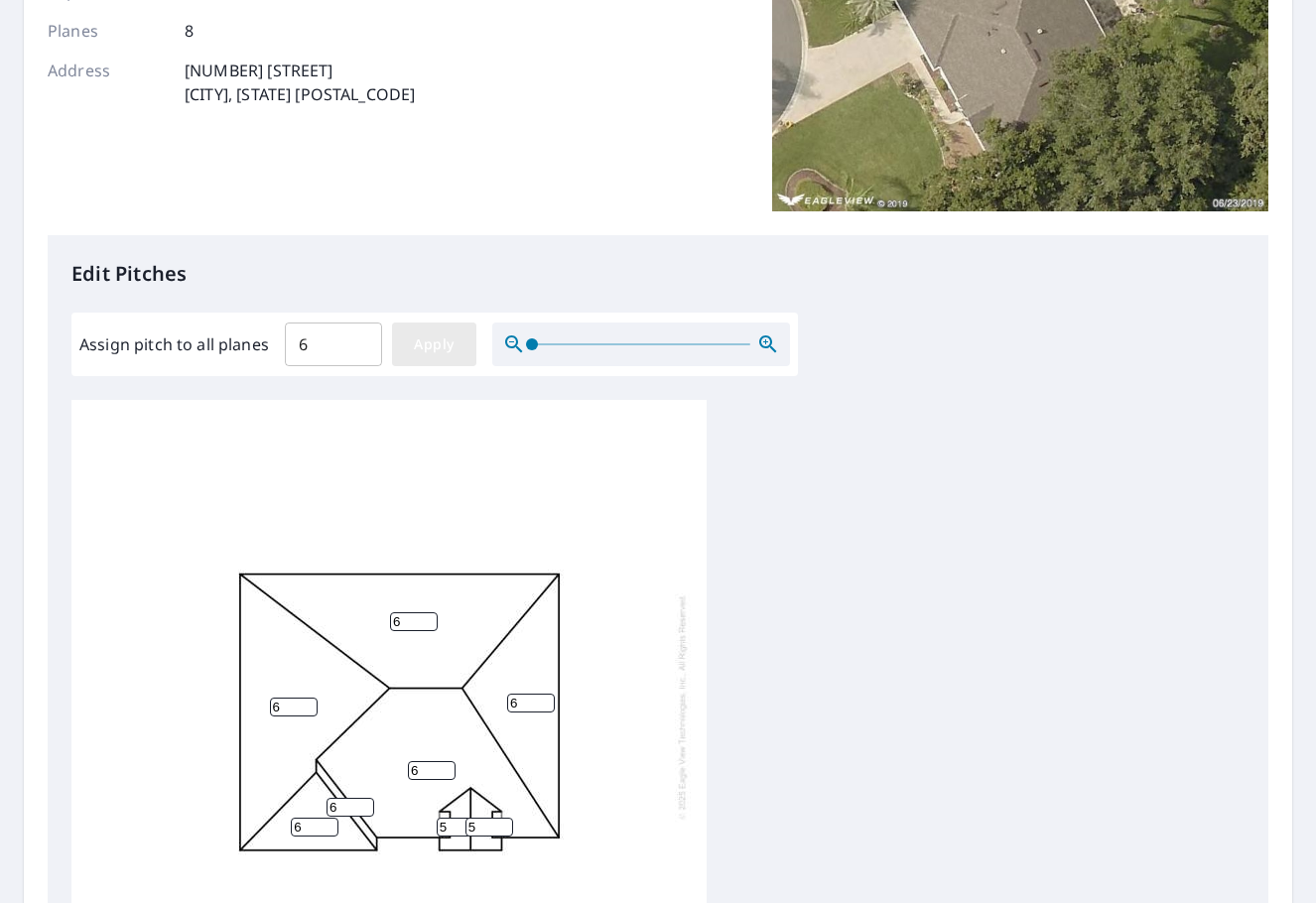 click on "Apply" at bounding box center (434, 344) 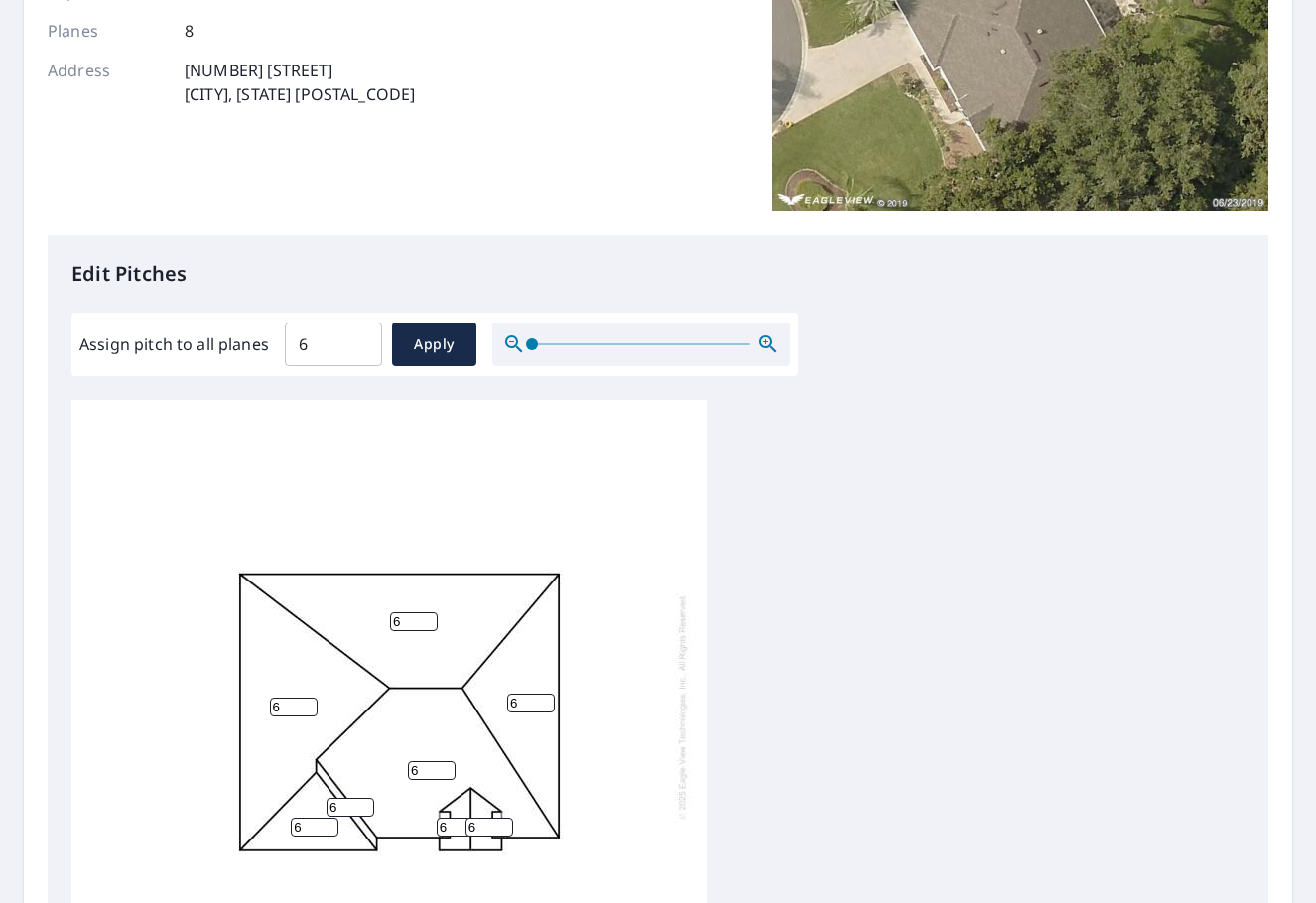drag, startPoint x: 454, startPoint y: 812, endPoint x: 324, endPoint y: 802, distance: 130.38405 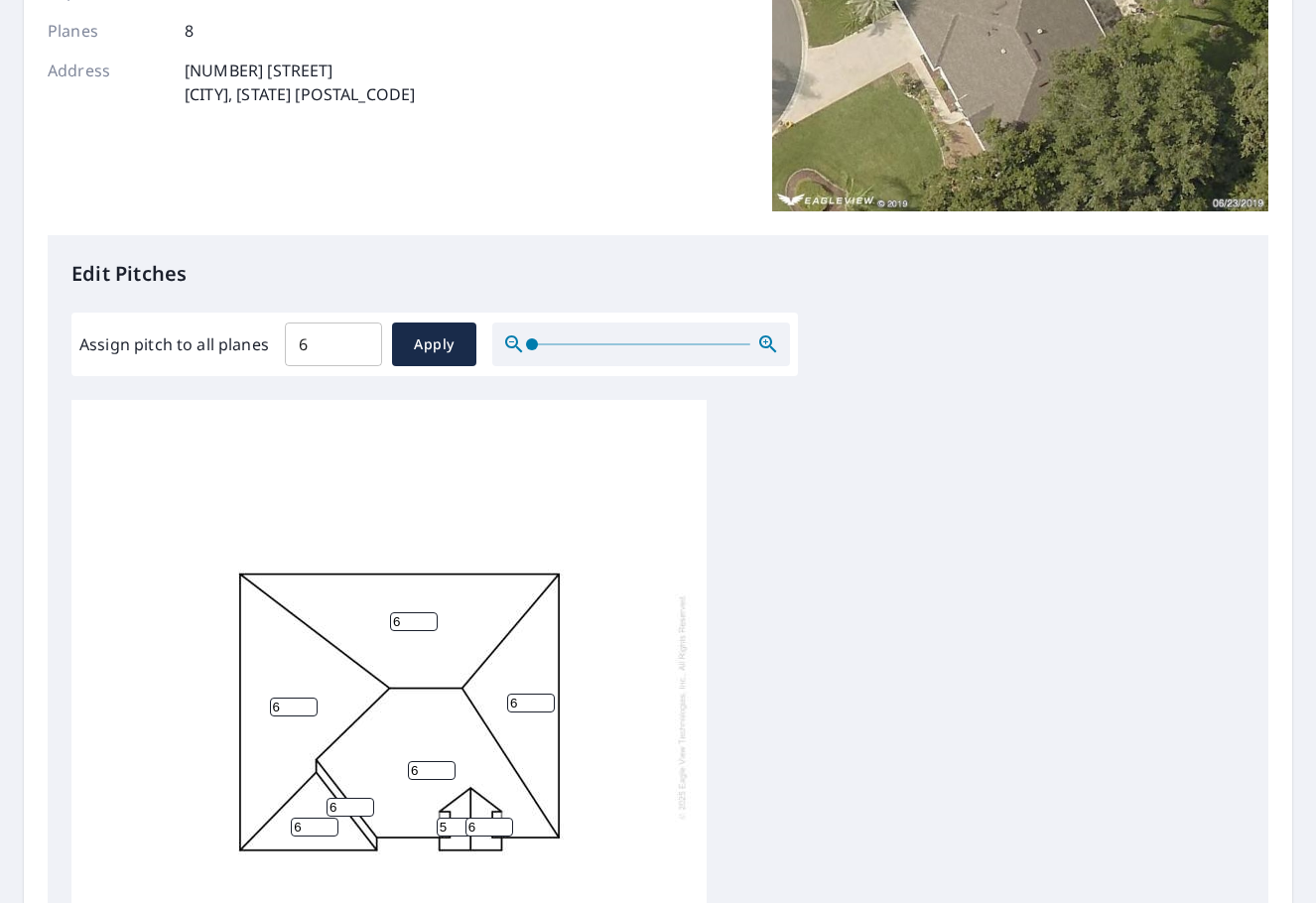 type on "5" 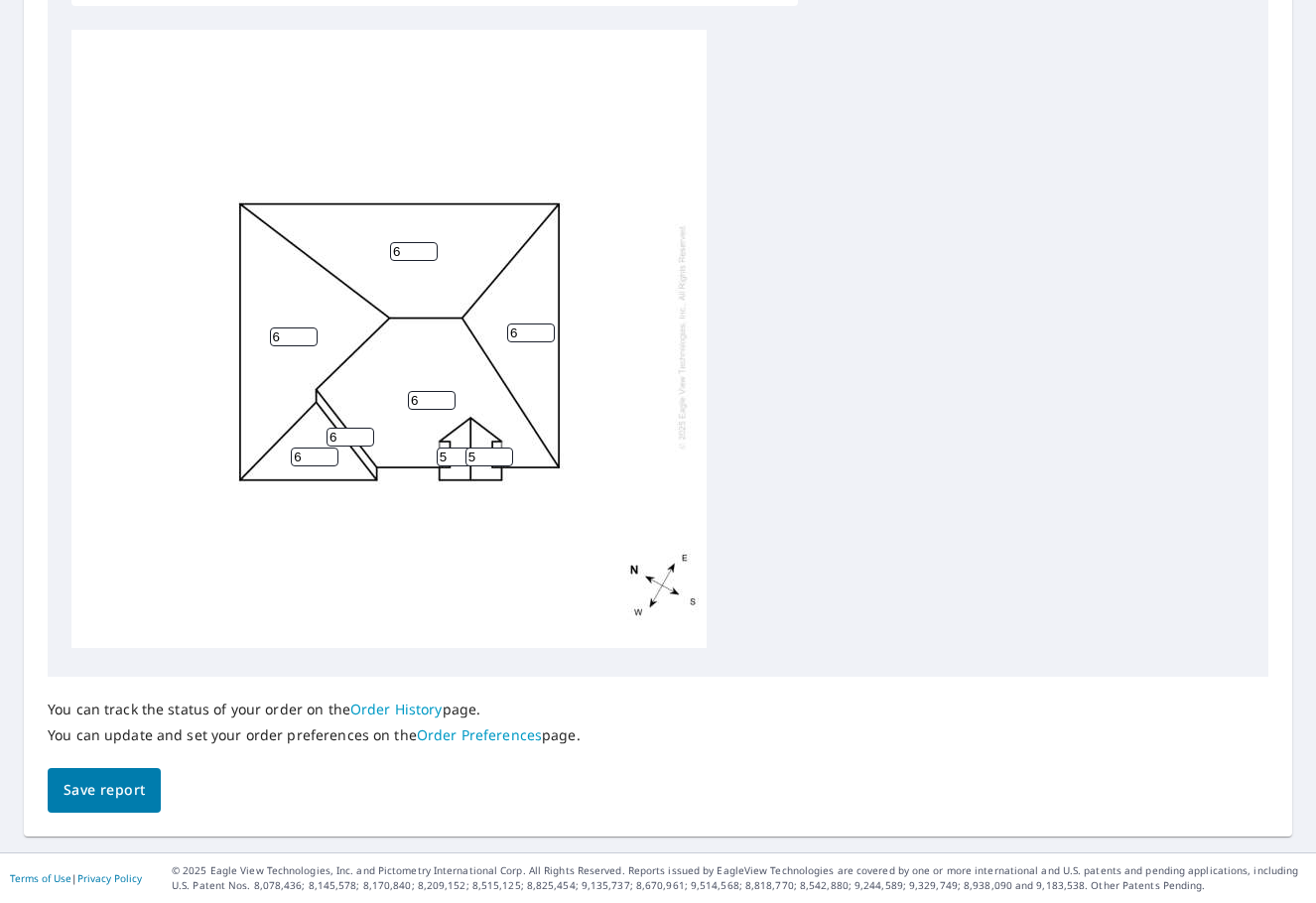 type on "5" 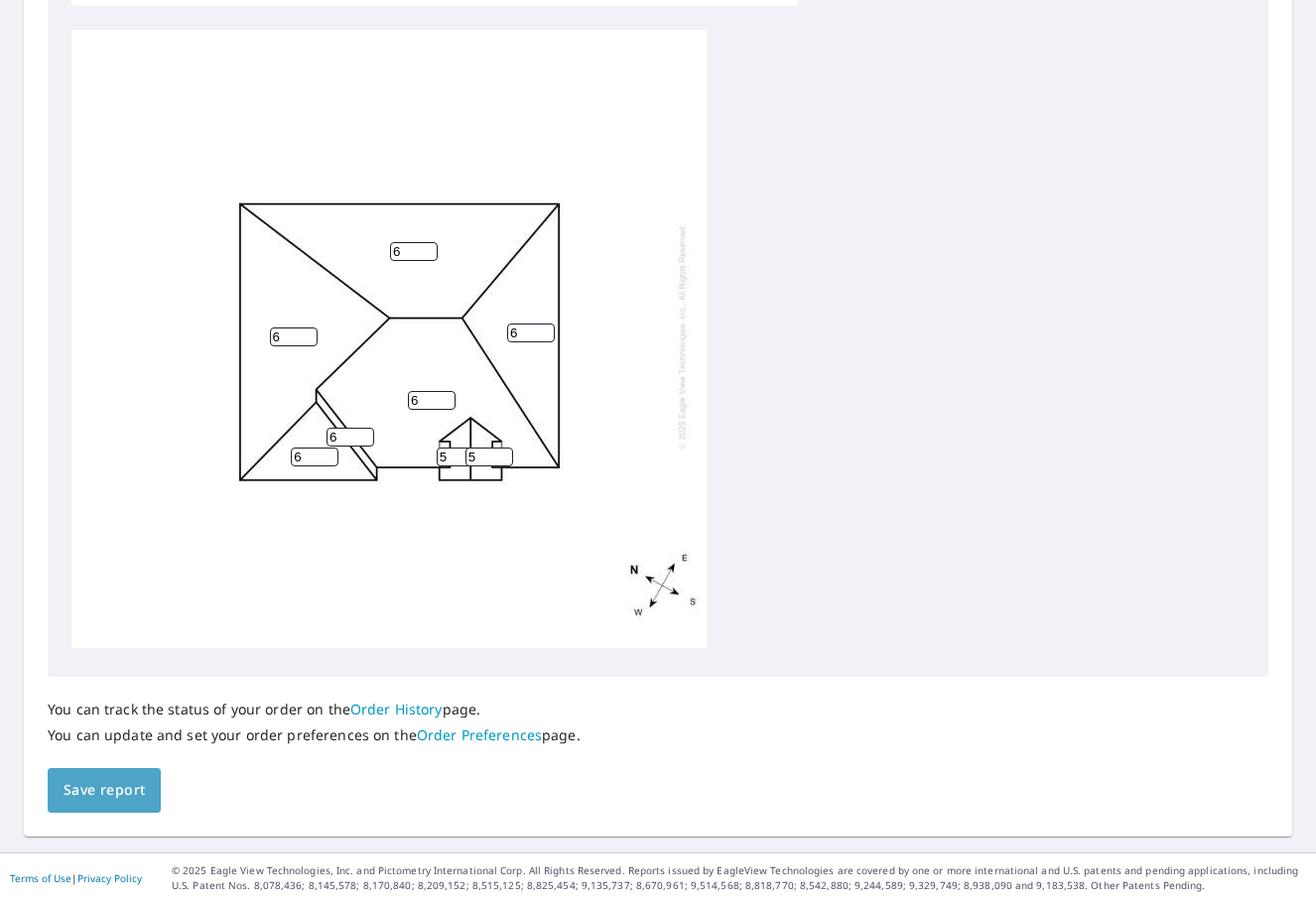click on "Save report" at bounding box center (104, 790) 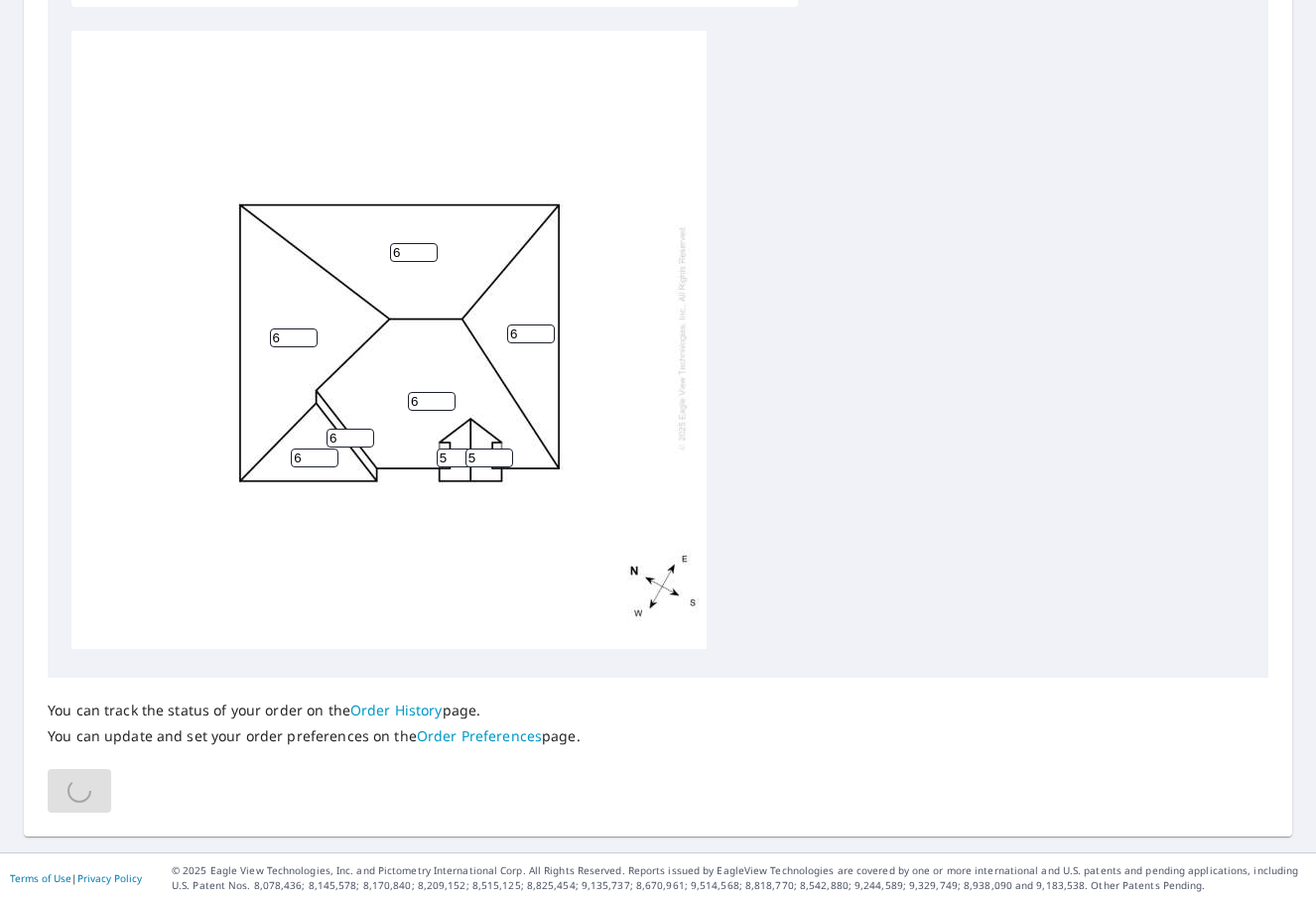 scroll, scrollTop: 369, scrollLeft: 0, axis: vertical 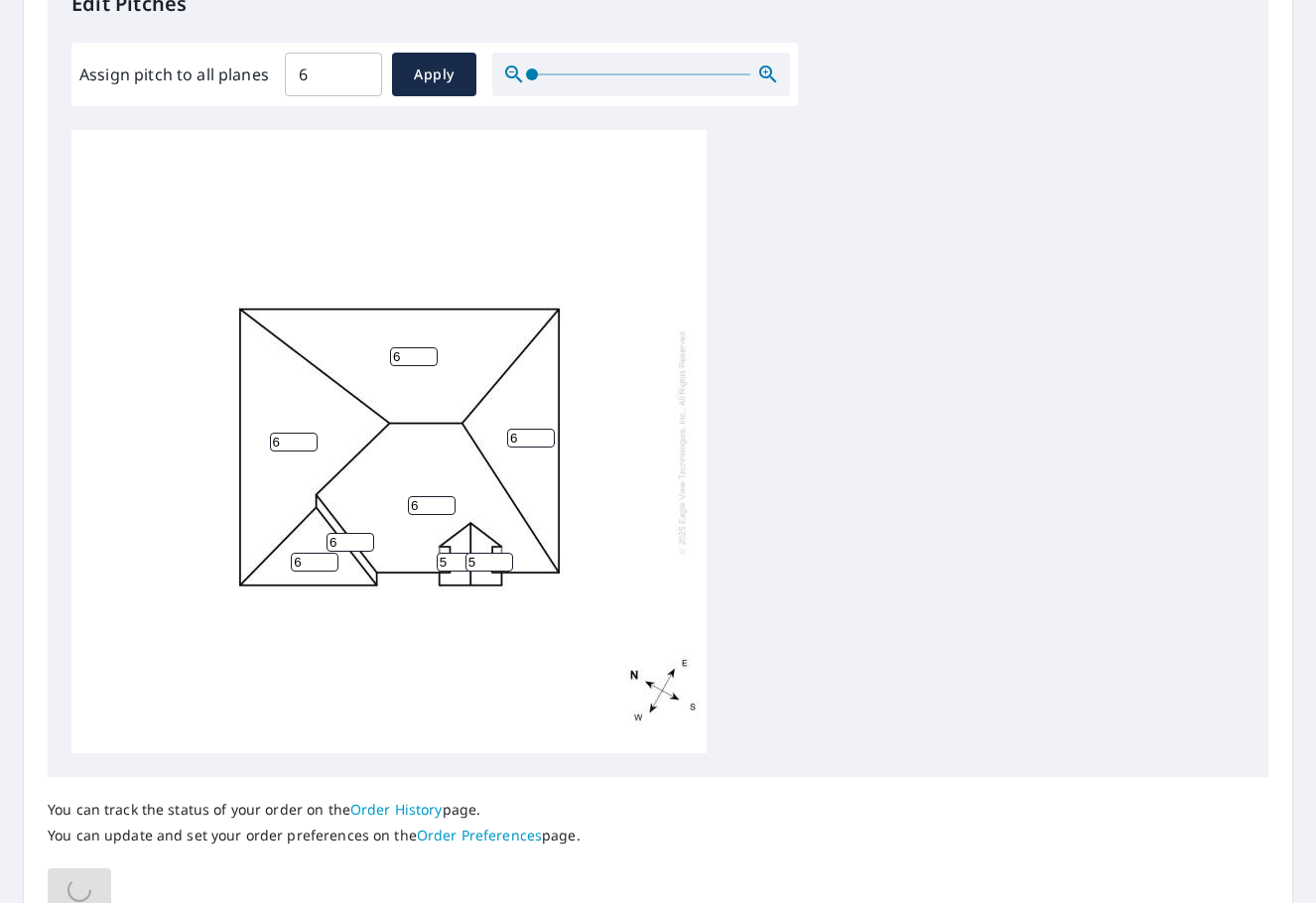drag, startPoint x: 456, startPoint y: 563, endPoint x: 362, endPoint y: 542, distance: 96.317184 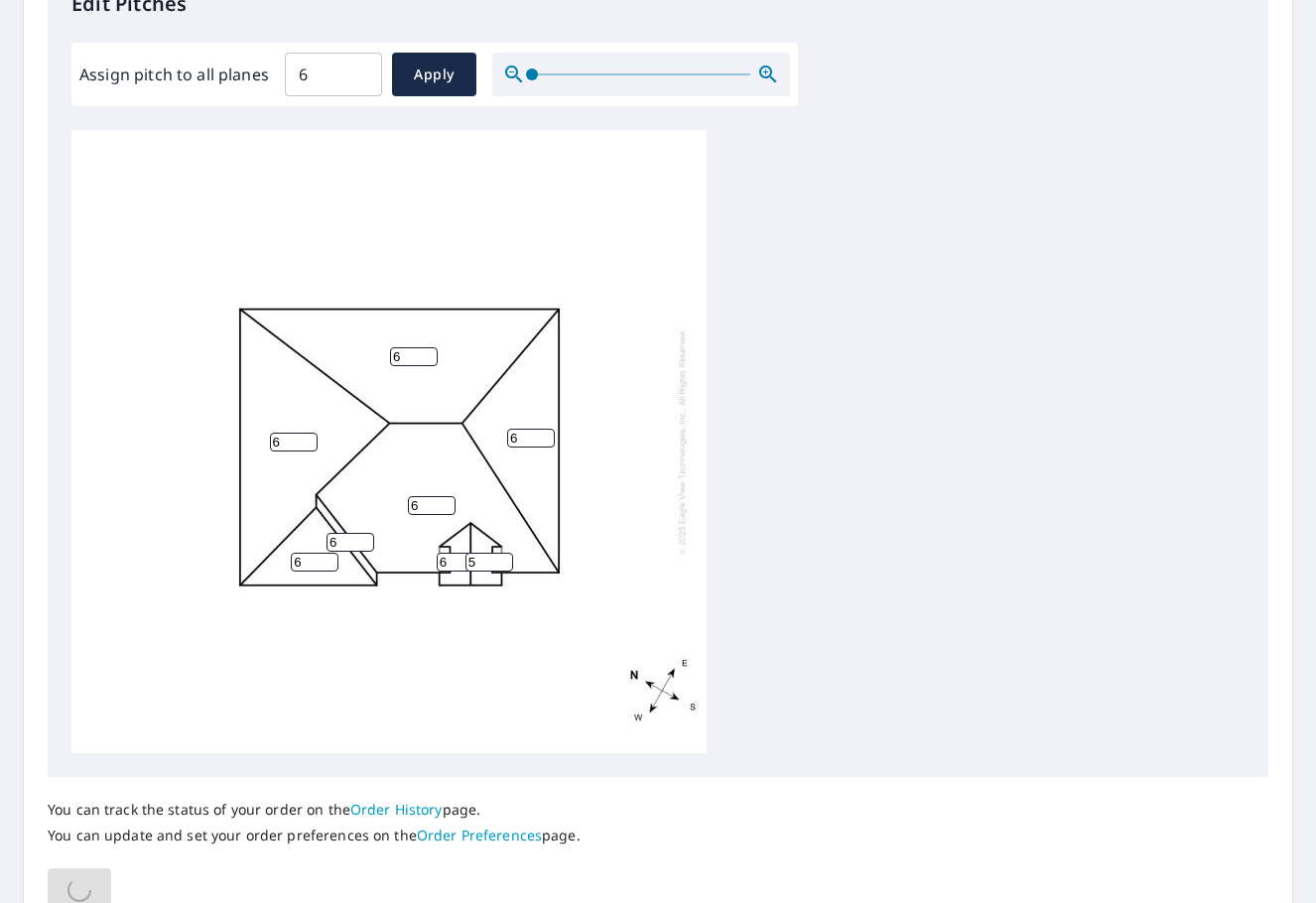 type on "6" 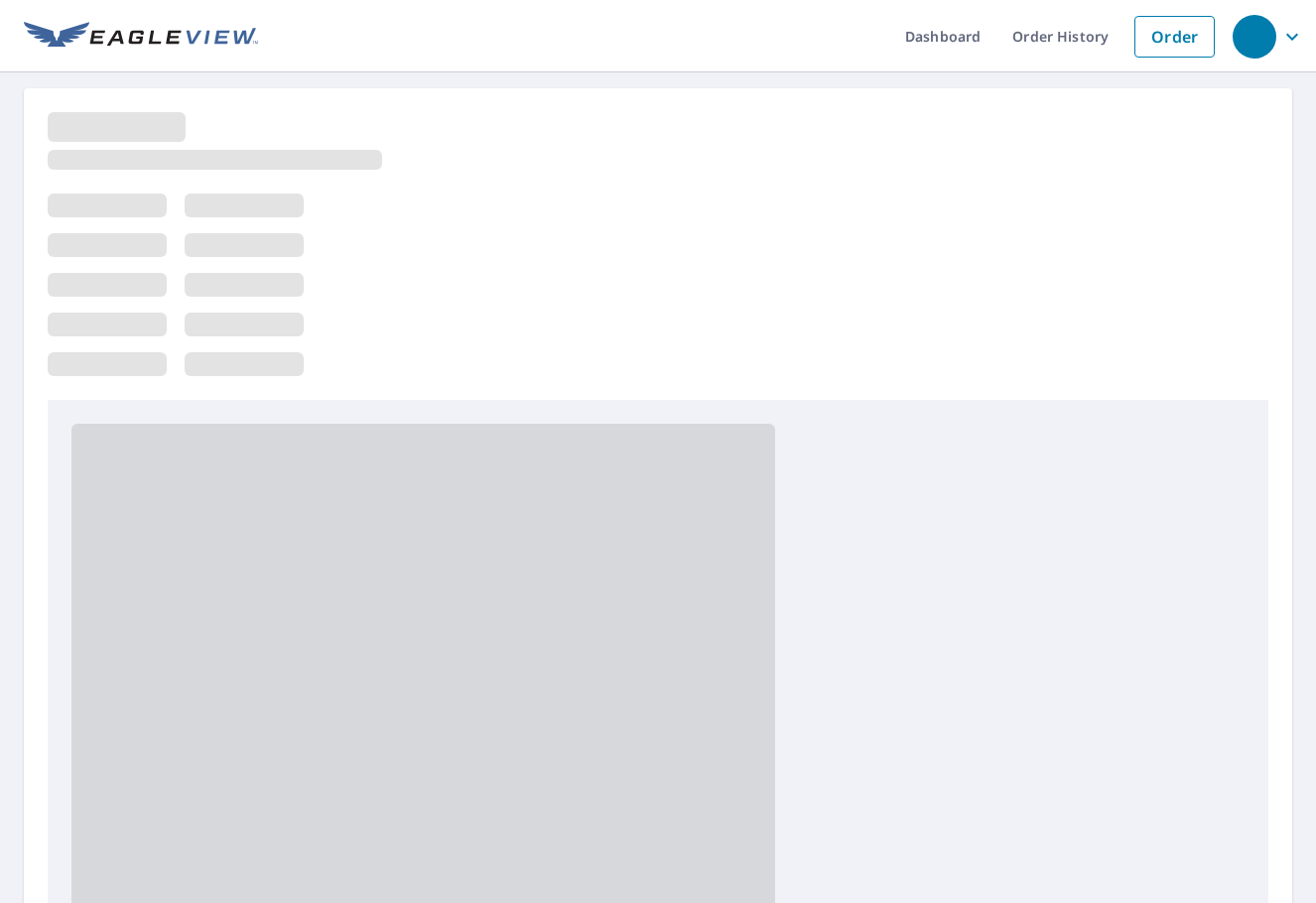 scroll, scrollTop: 0, scrollLeft: 0, axis: both 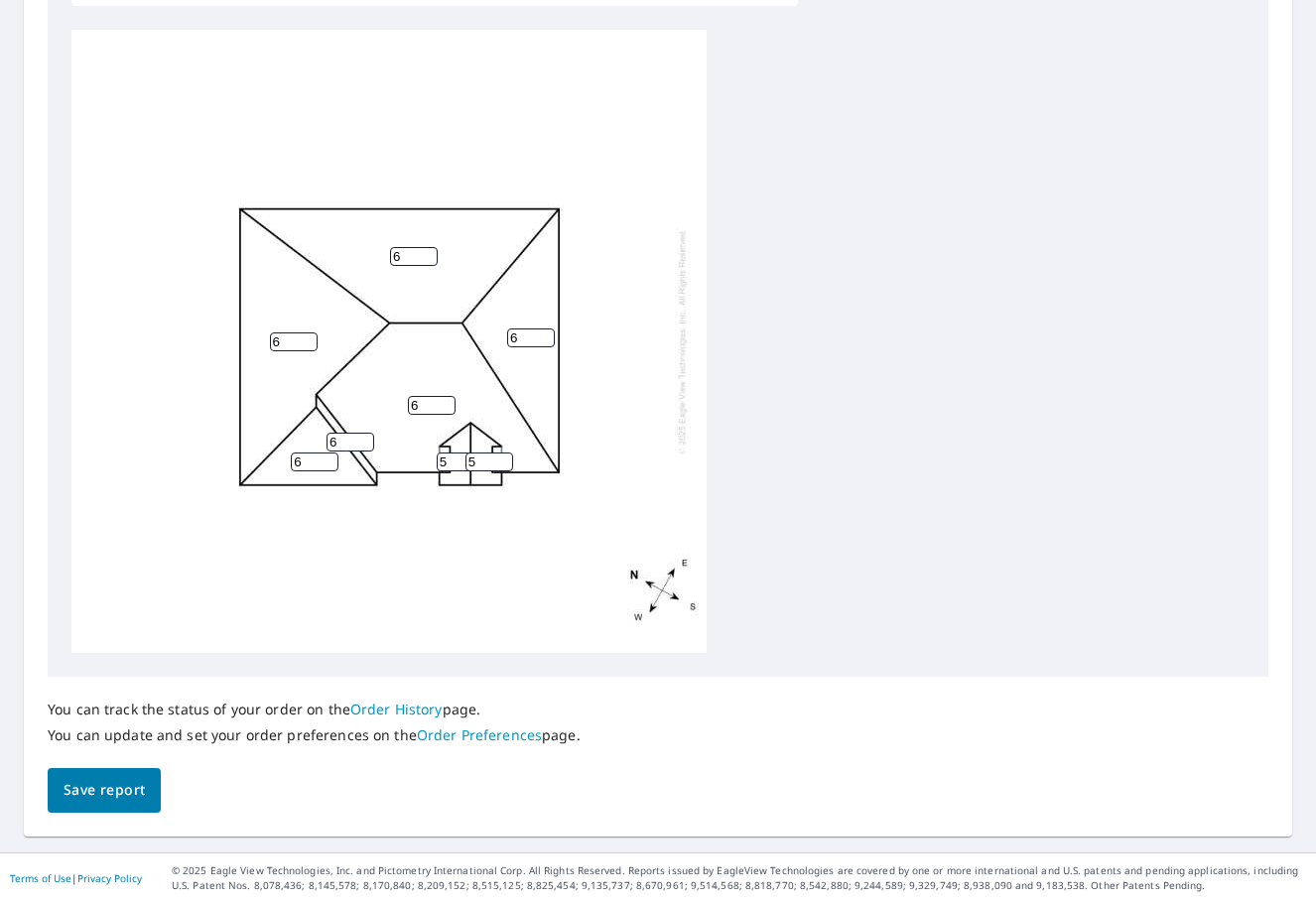 drag, startPoint x: 436, startPoint y: 454, endPoint x: 347, endPoint y: 437, distance: 90.60905 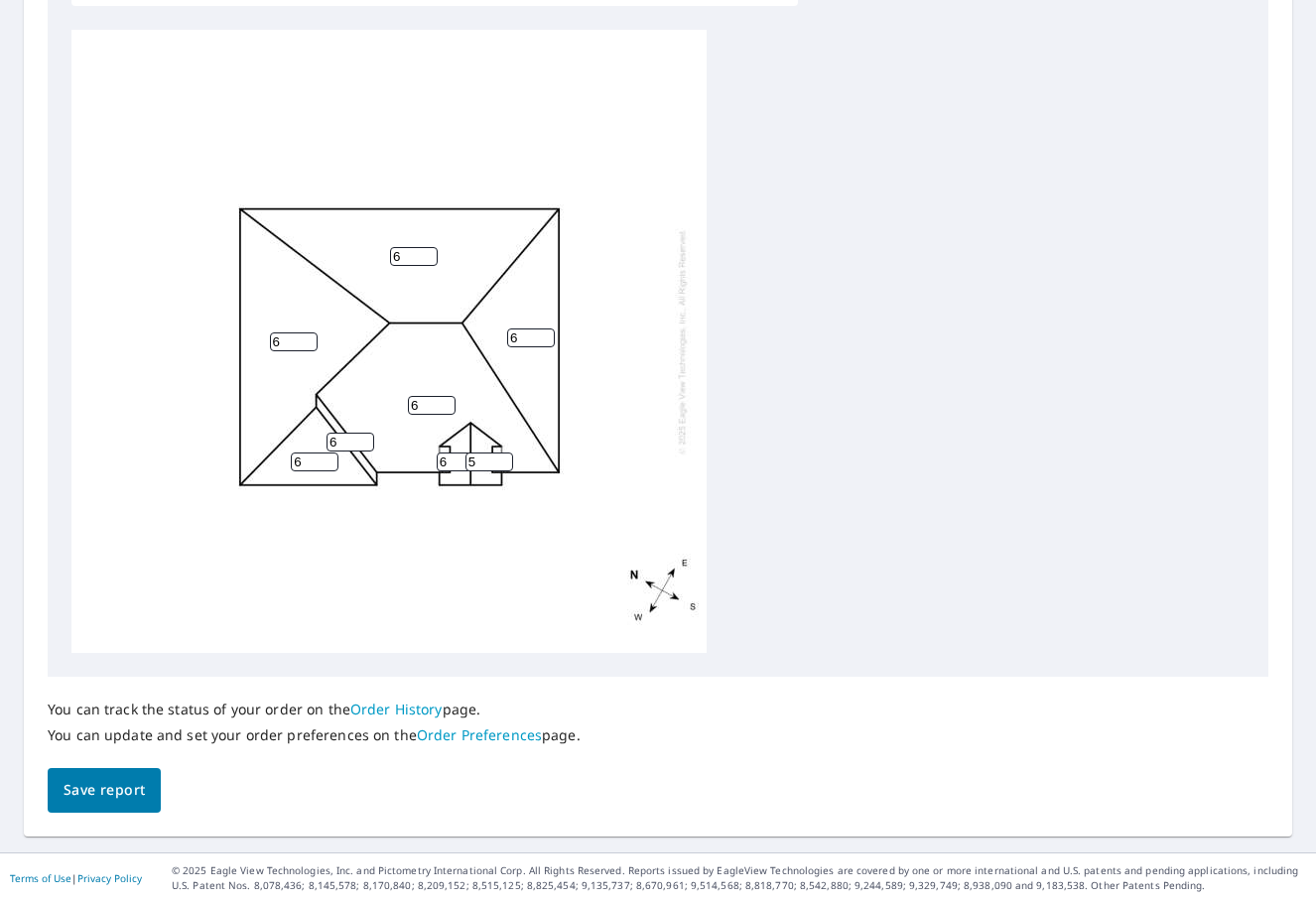 type on "6" 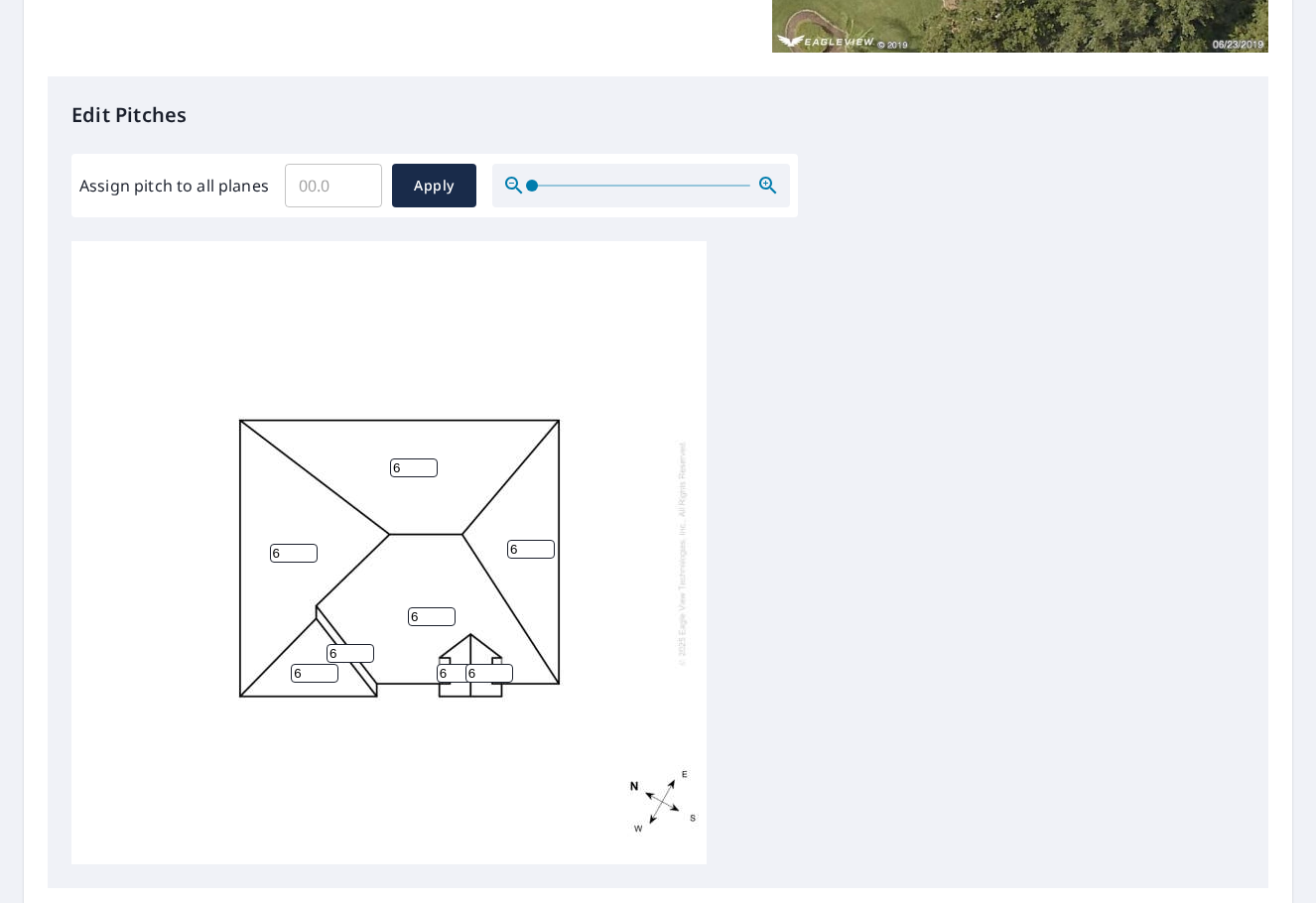 scroll, scrollTop: 271, scrollLeft: 0, axis: vertical 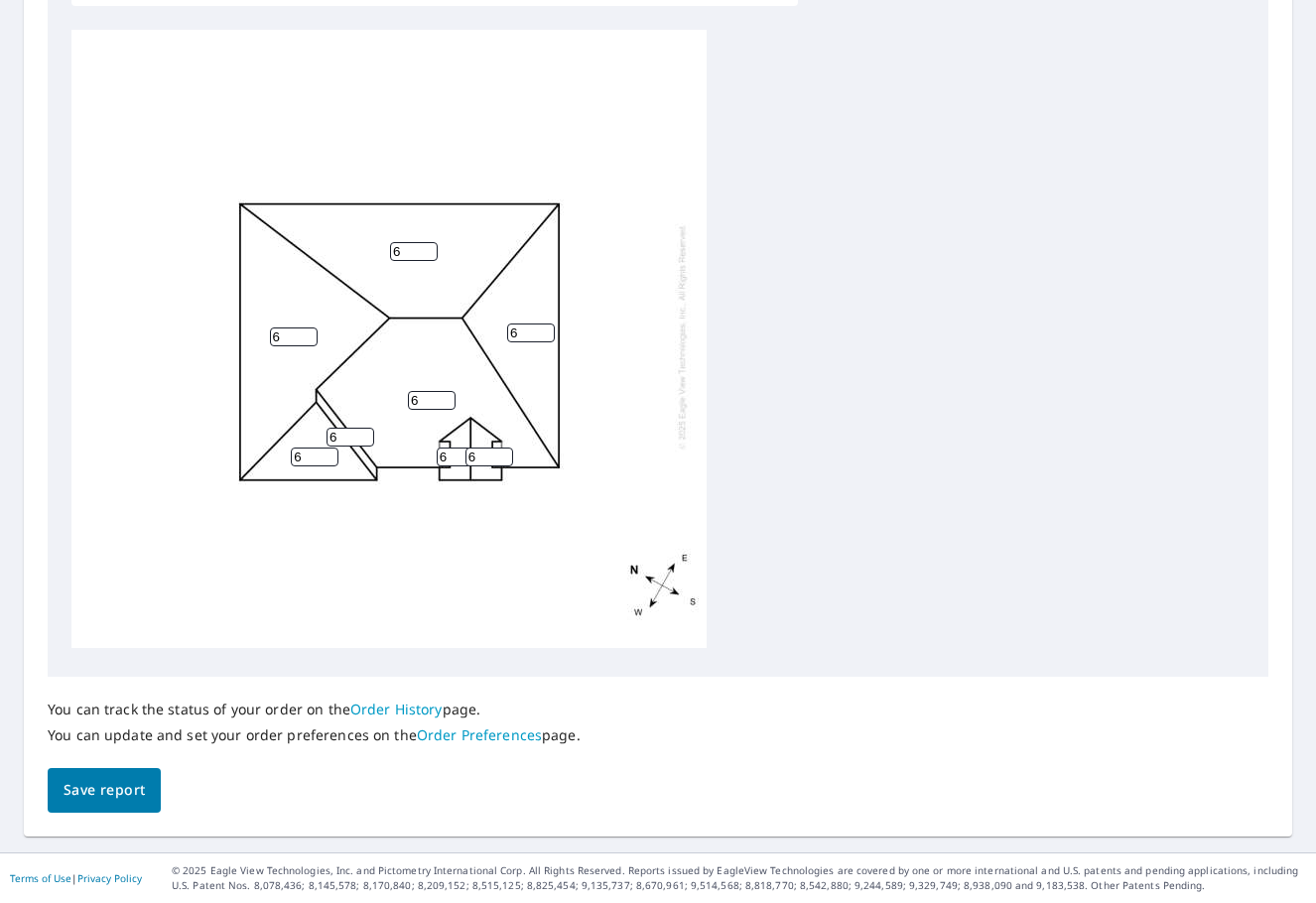 type on "6" 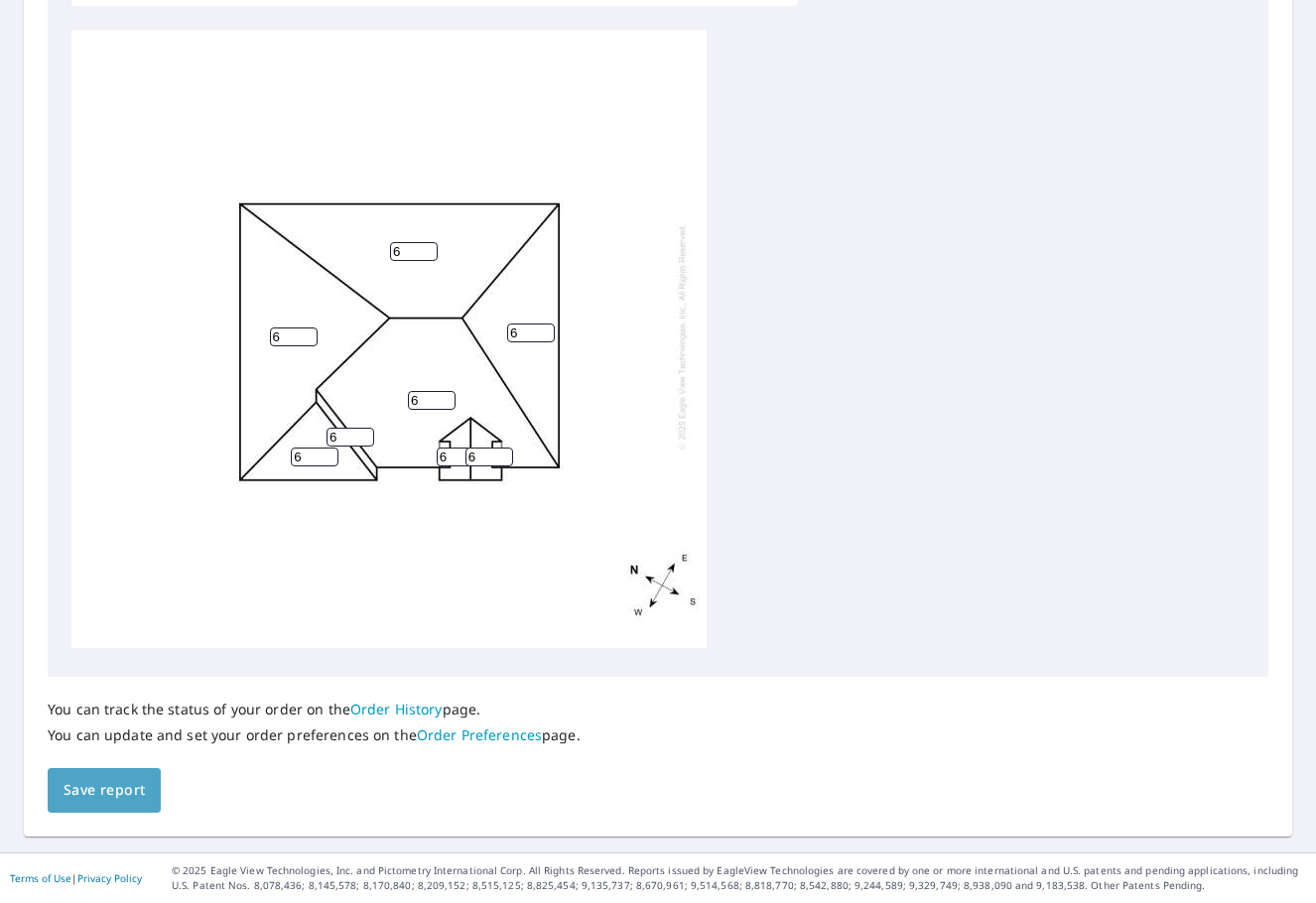 click on "Save report" at bounding box center [104, 790] 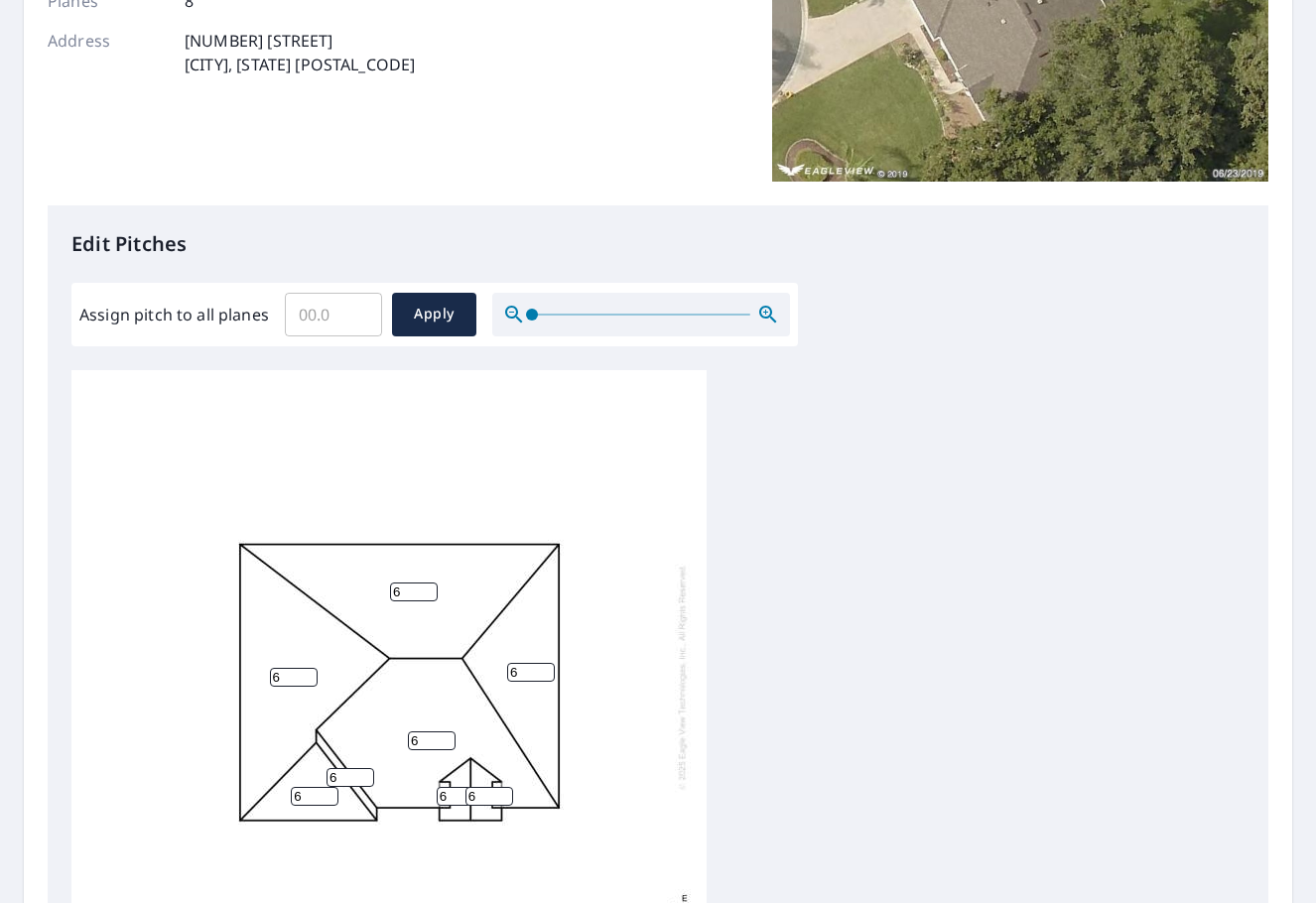 scroll, scrollTop: 0, scrollLeft: 0, axis: both 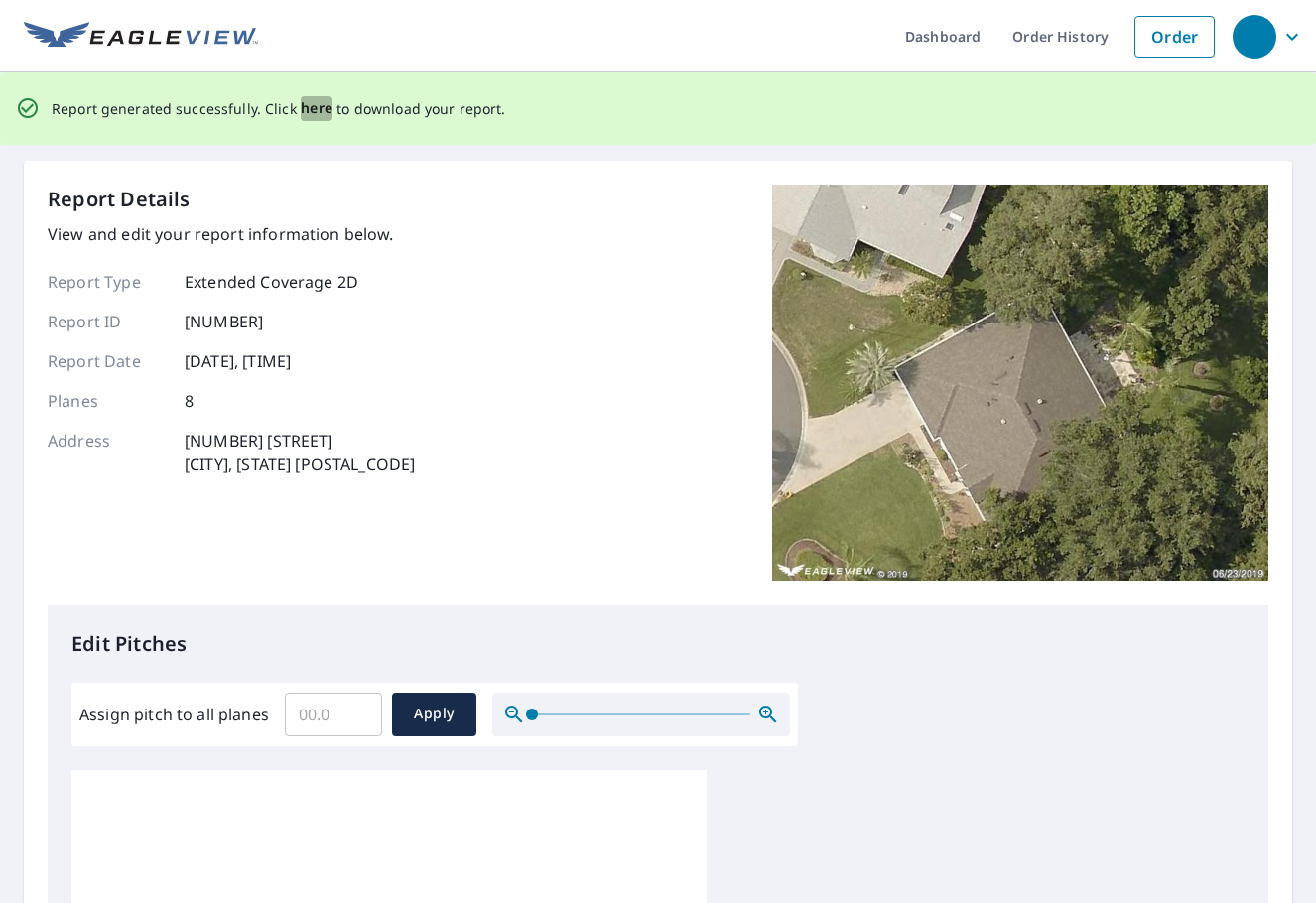 click on "here" at bounding box center [317, 108] 